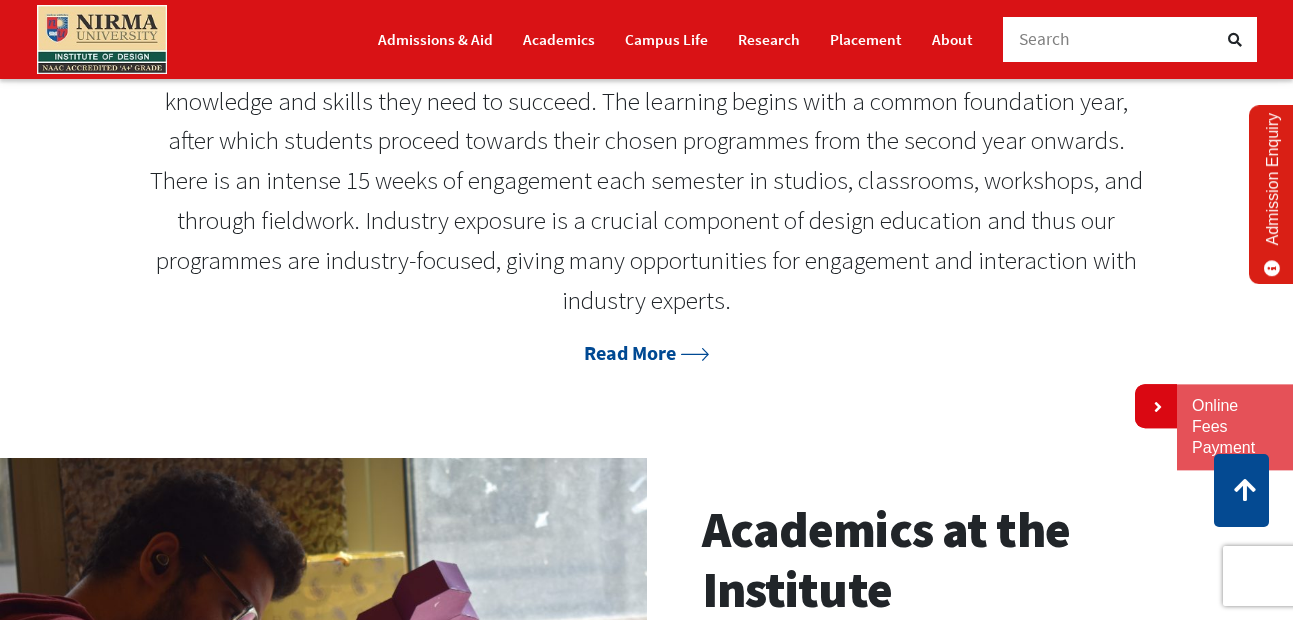 scroll, scrollTop: 0, scrollLeft: 0, axis: both 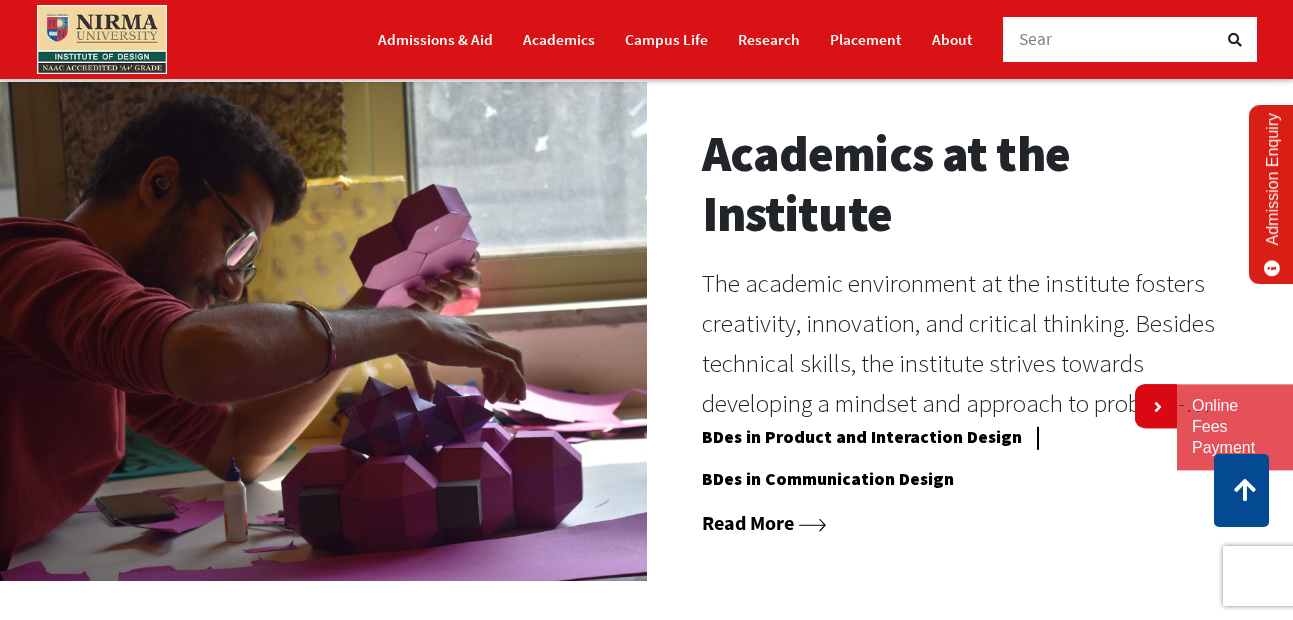 click 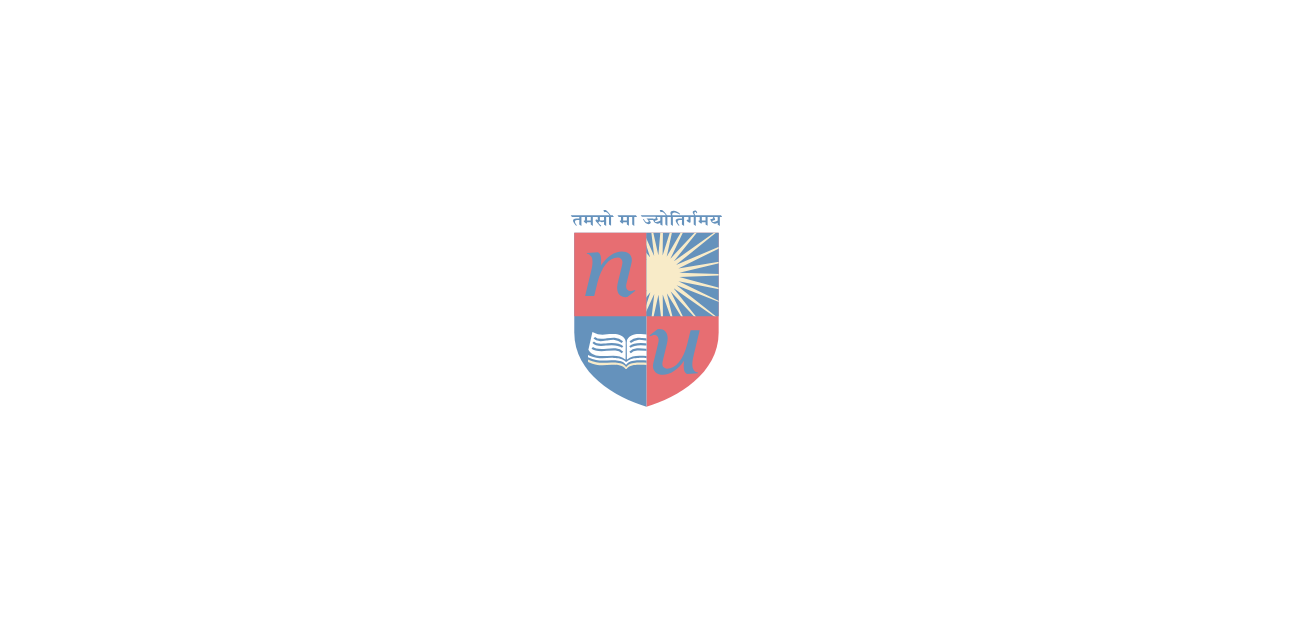 scroll, scrollTop: 0, scrollLeft: 0, axis: both 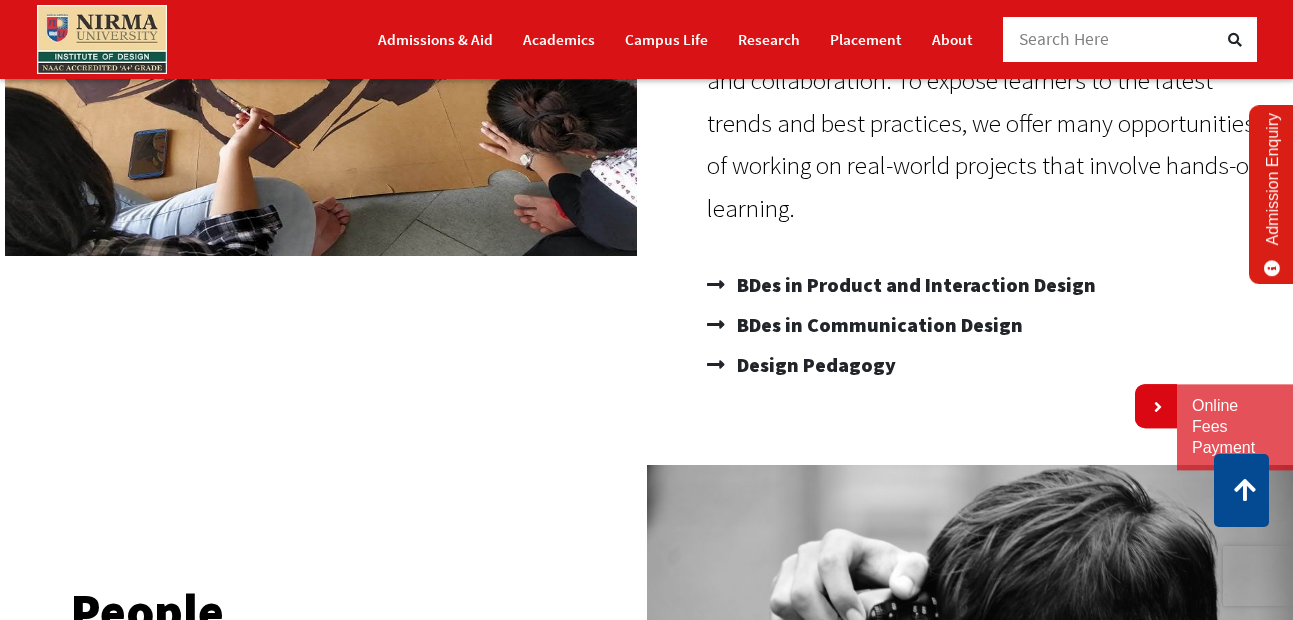 drag, startPoint x: 748, startPoint y: 298, endPoint x: 1037, endPoint y: 394, distance: 304.5275 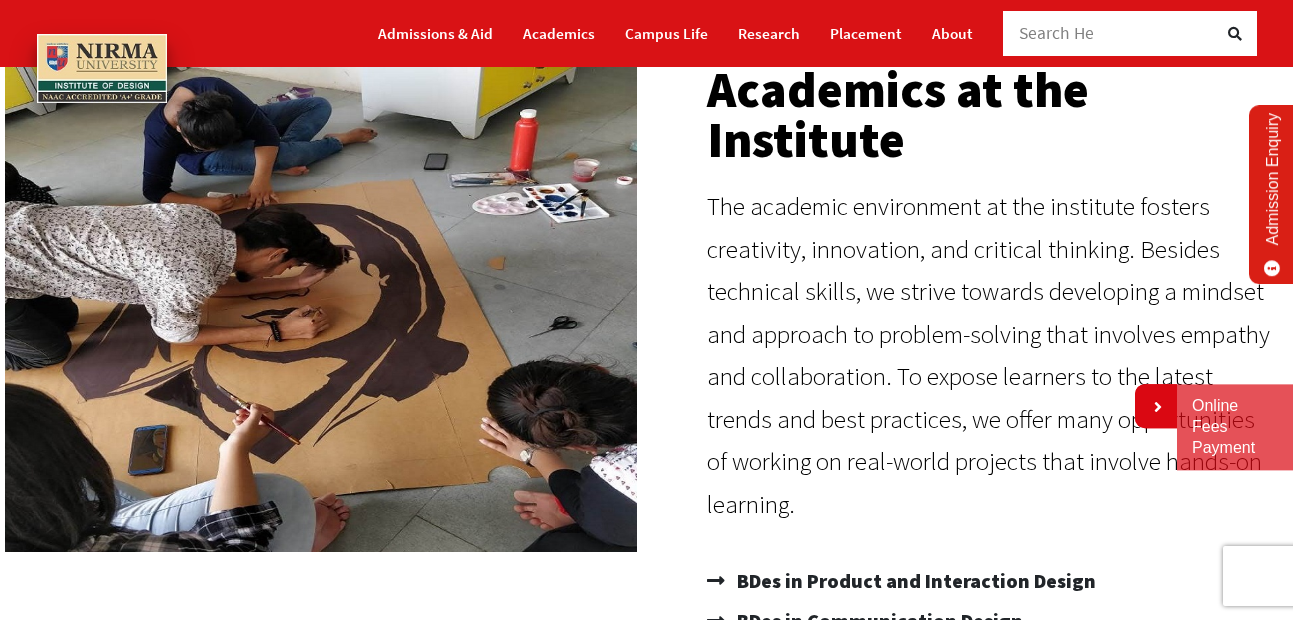 scroll, scrollTop: 304, scrollLeft: 0, axis: vertical 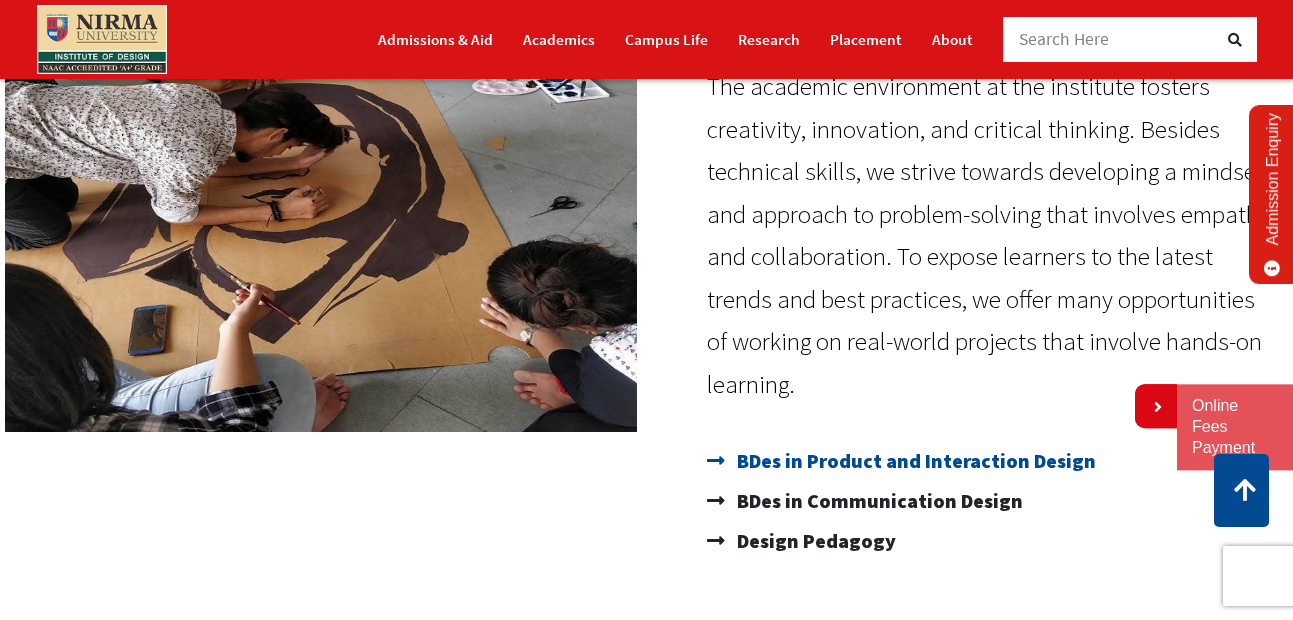 drag, startPoint x: 1101, startPoint y: 468, endPoint x: 798, endPoint y: 465, distance: 303.01486 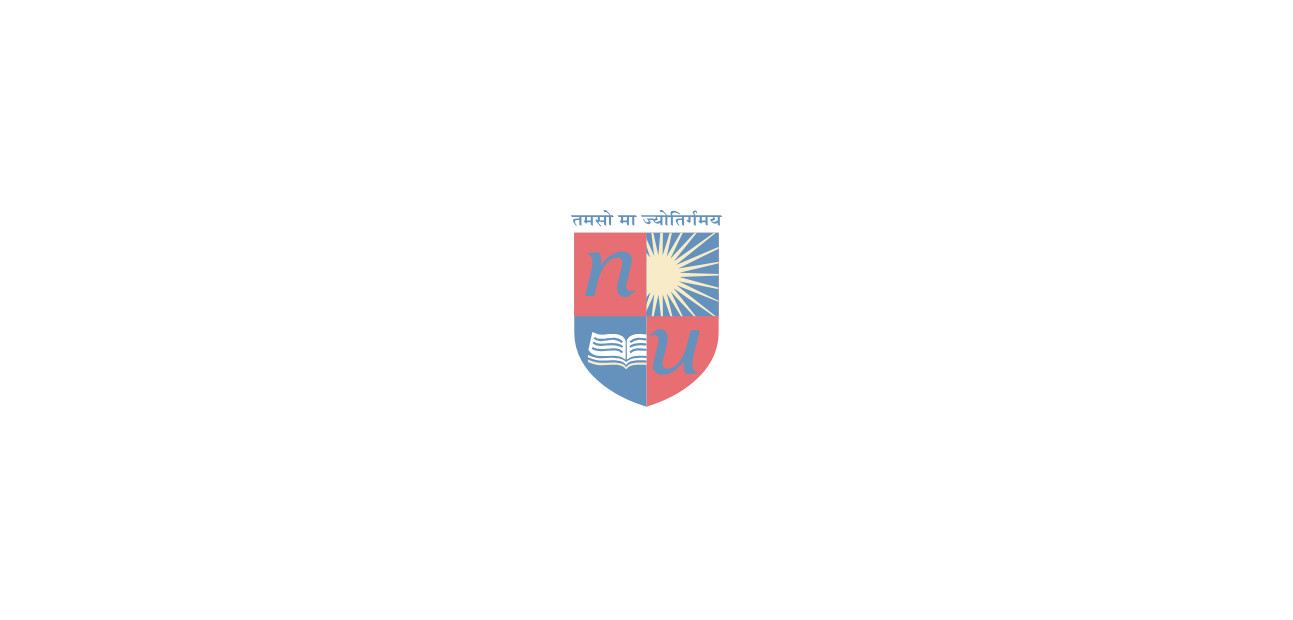 scroll, scrollTop: 0, scrollLeft: 0, axis: both 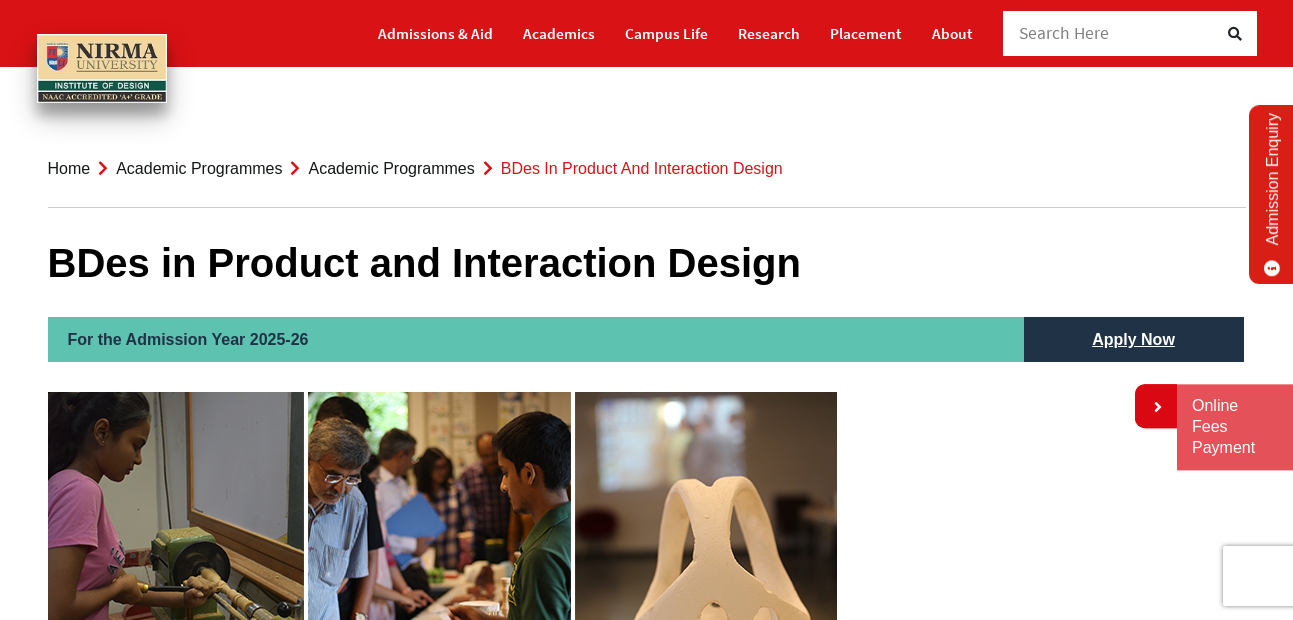 drag, startPoint x: 216, startPoint y: 264, endPoint x: 824, endPoint y: 270, distance: 608.0296 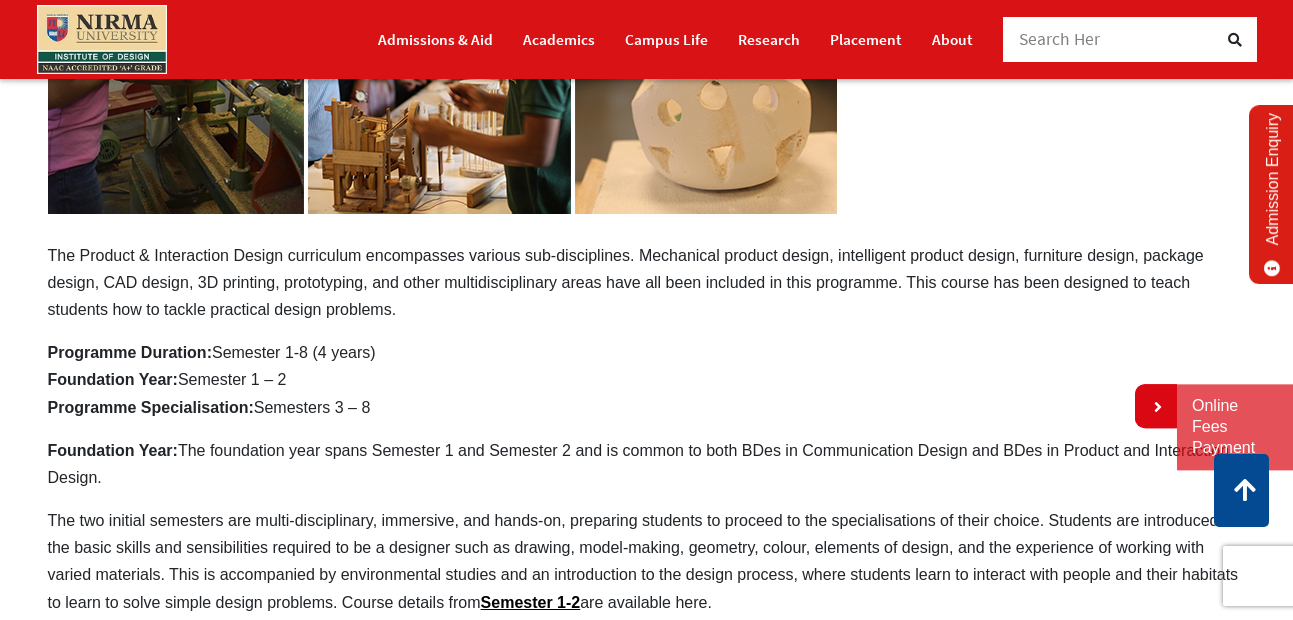 scroll, scrollTop: 480, scrollLeft: 0, axis: vertical 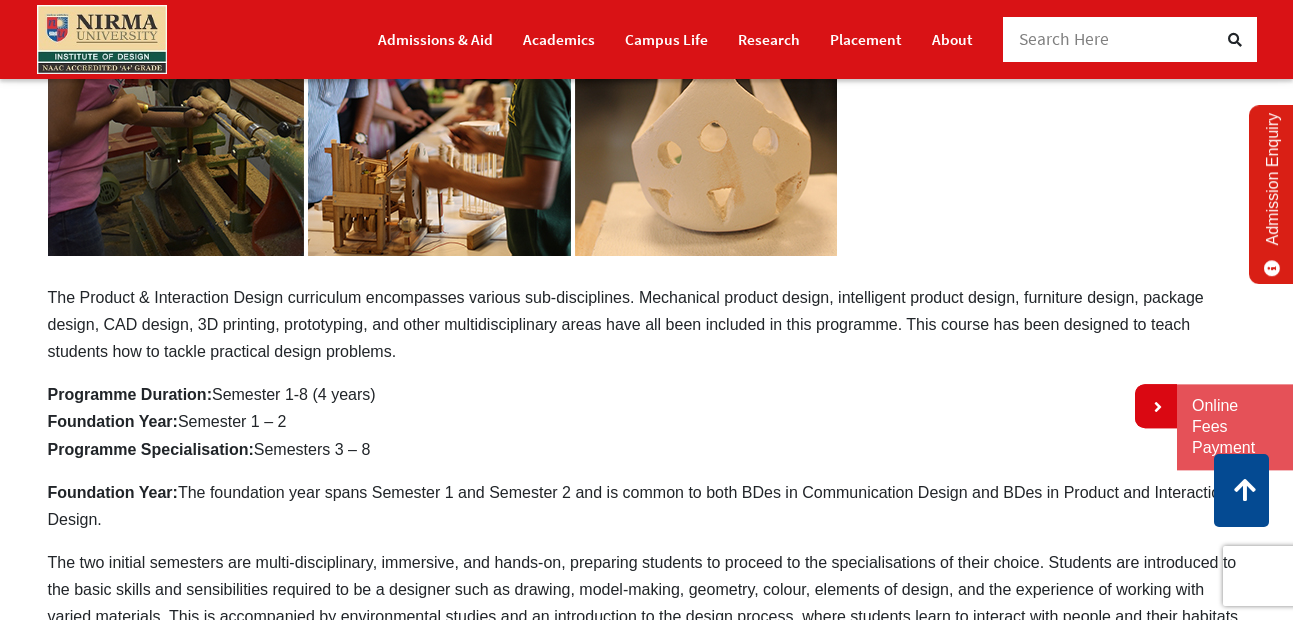 drag, startPoint x: 77, startPoint y: 298, endPoint x: 304, endPoint y: 305, distance: 227.10791 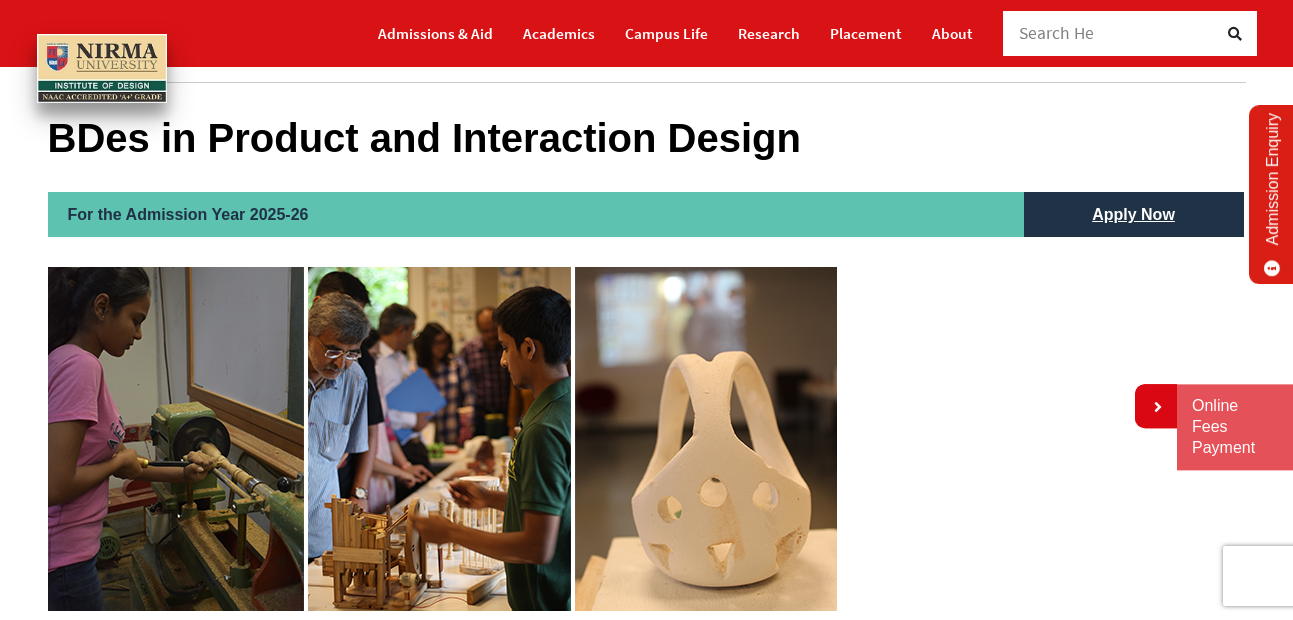 scroll, scrollTop: 0, scrollLeft: 0, axis: both 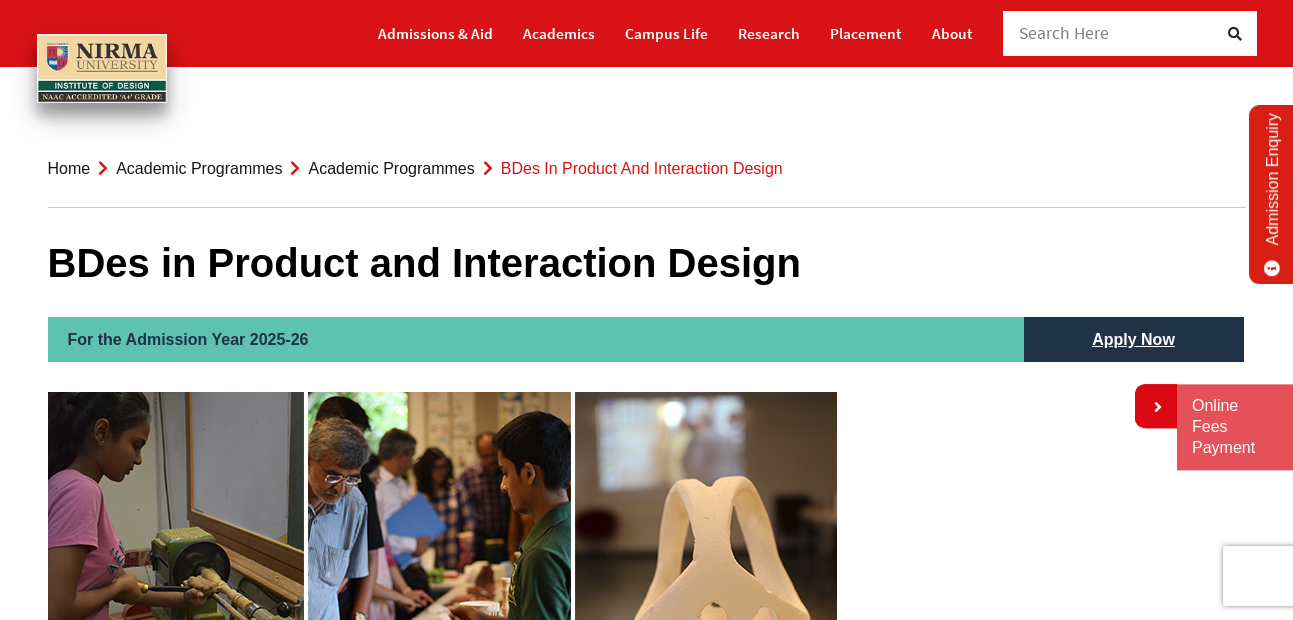 click on "Academic Programmes" at bounding box center (391, 168) 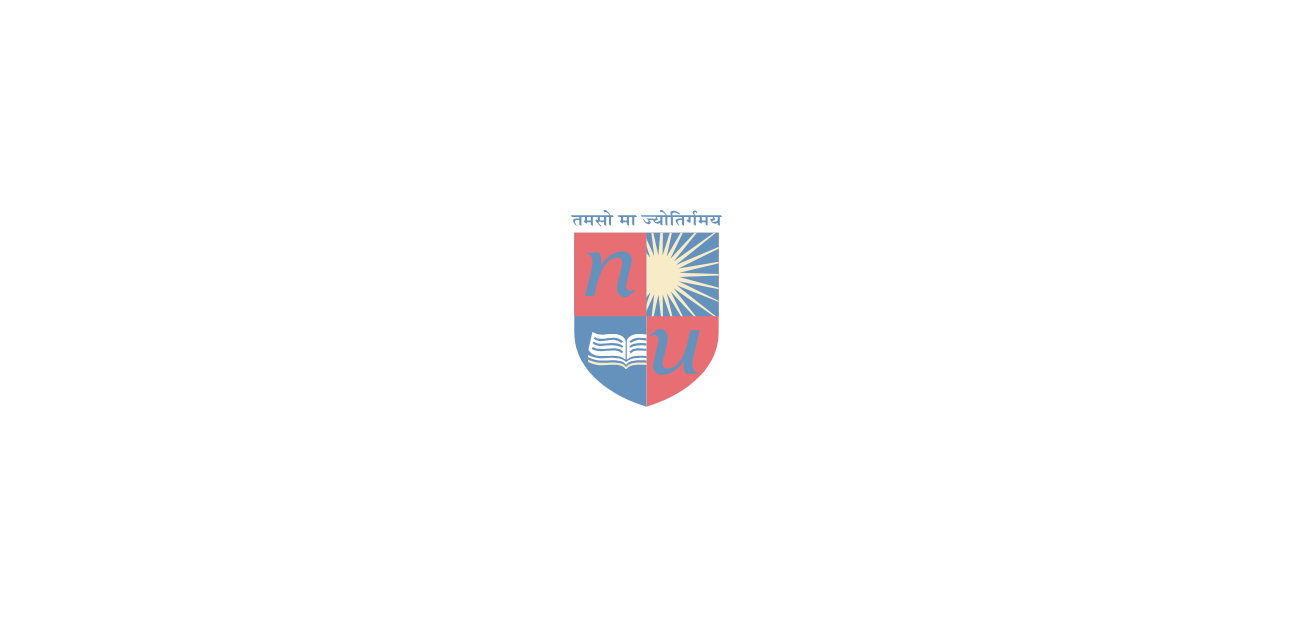 scroll, scrollTop: 480, scrollLeft: 0, axis: vertical 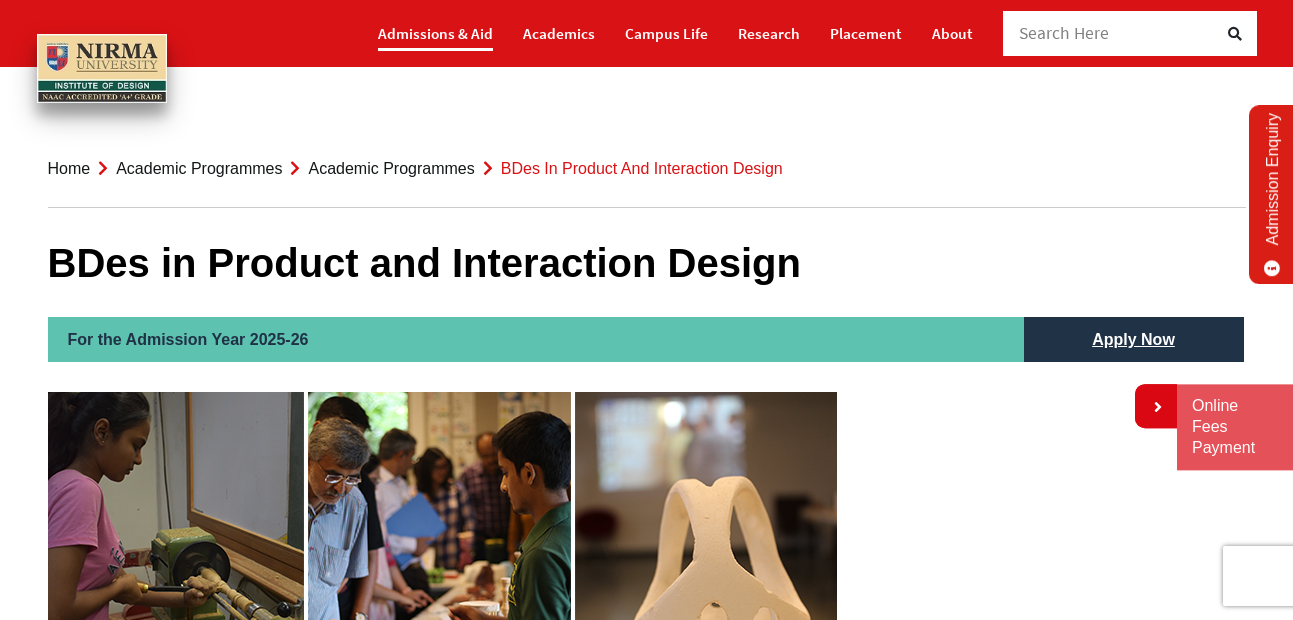 click on "Admissions & Aid" at bounding box center [435, 33] 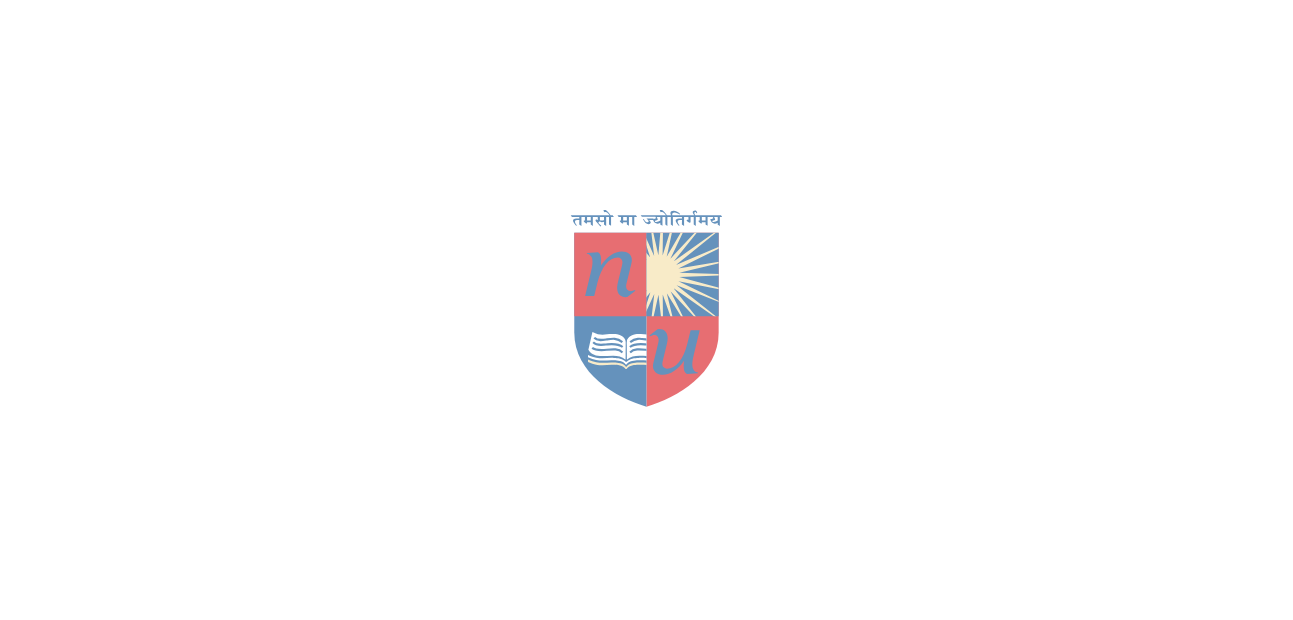 scroll, scrollTop: 0, scrollLeft: 0, axis: both 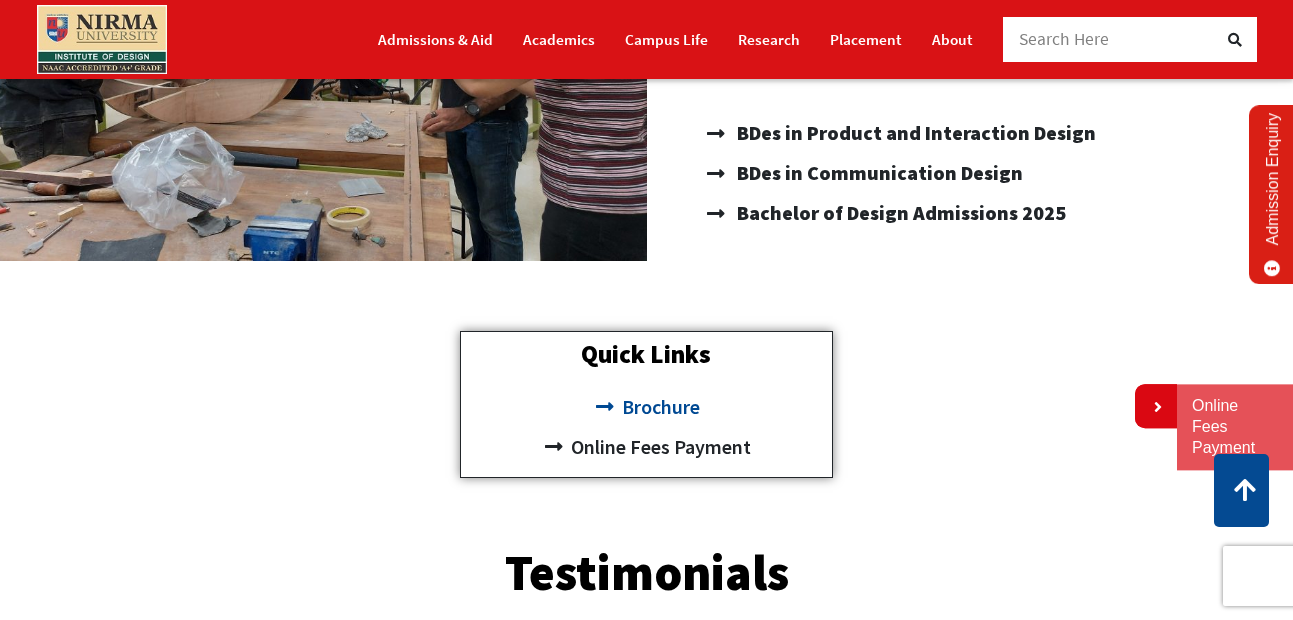 click on "Brochure" at bounding box center [658, 407] 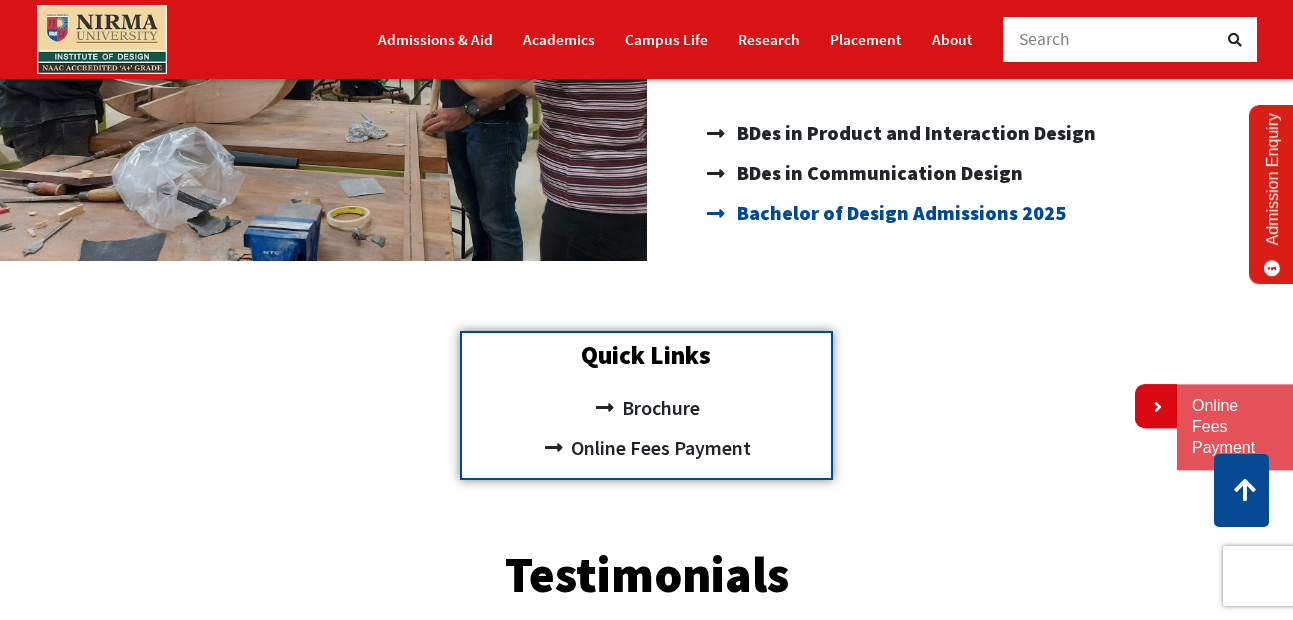 click on "Bachelor of Design Admissions 2025" at bounding box center [899, 213] 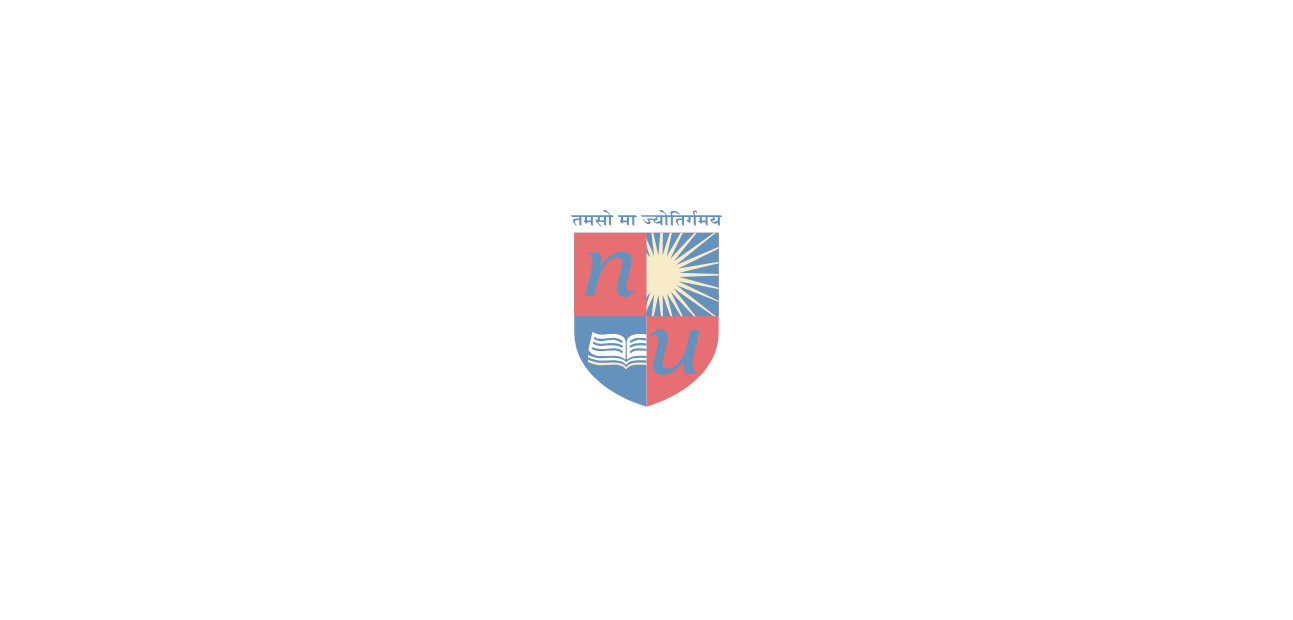 scroll, scrollTop: 0, scrollLeft: 0, axis: both 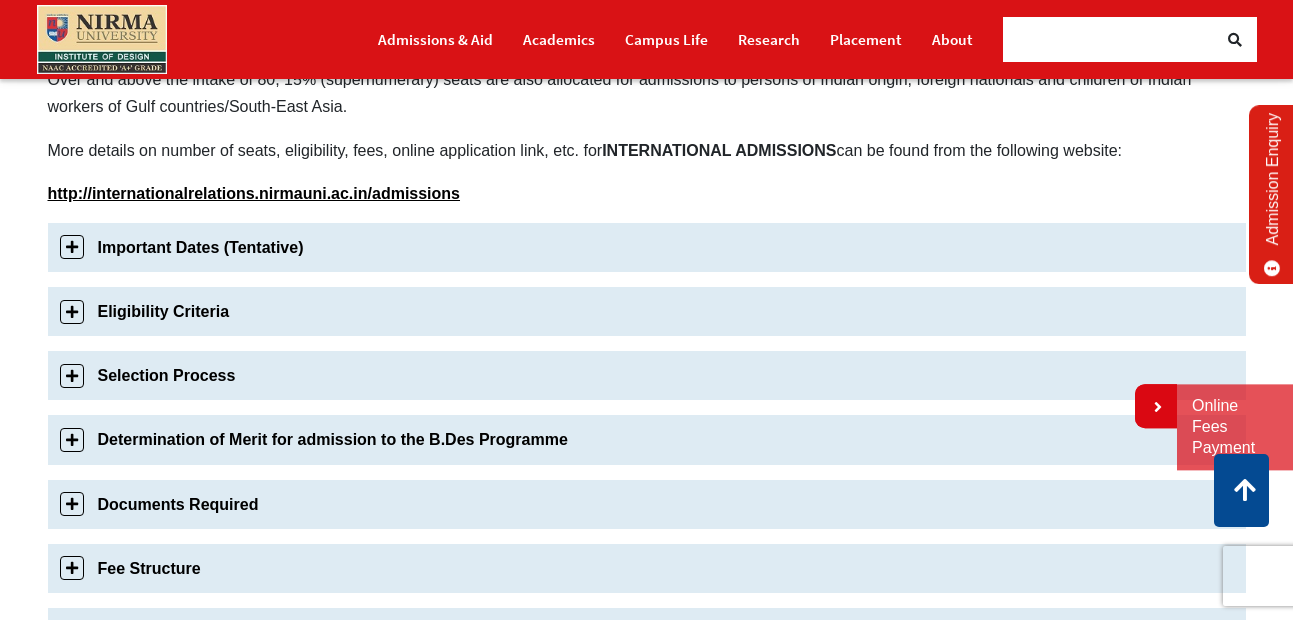 click on "Eligibility Criteria" at bounding box center (647, 311) 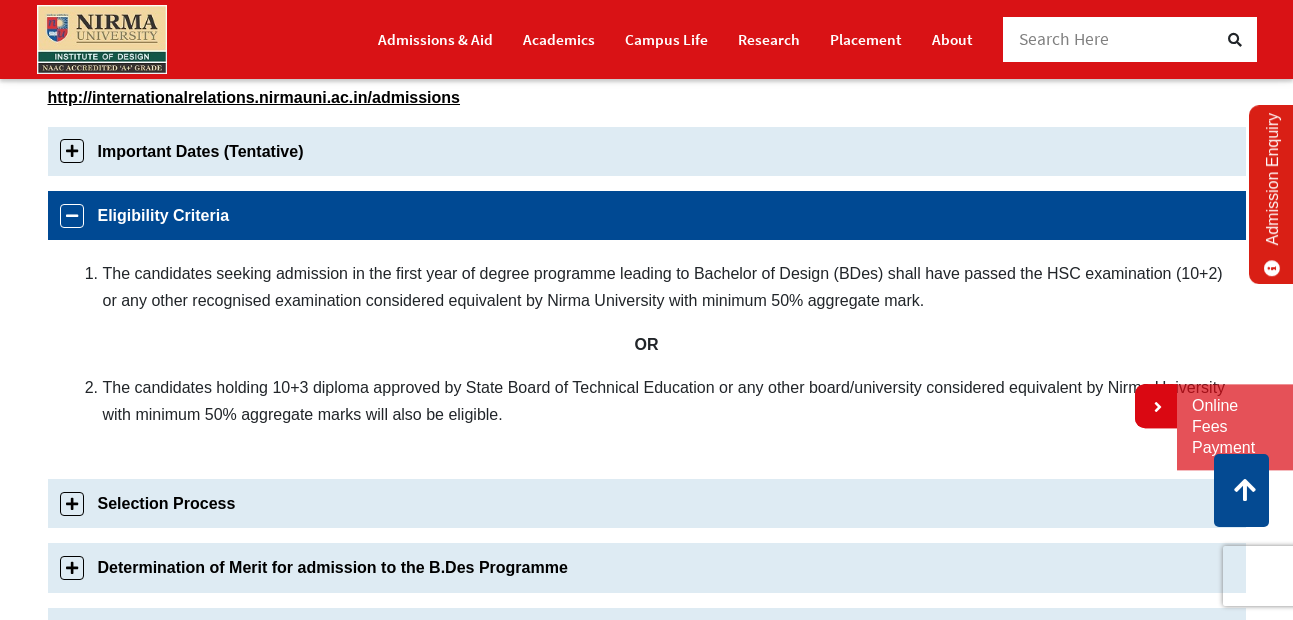 scroll, scrollTop: 767, scrollLeft: 0, axis: vertical 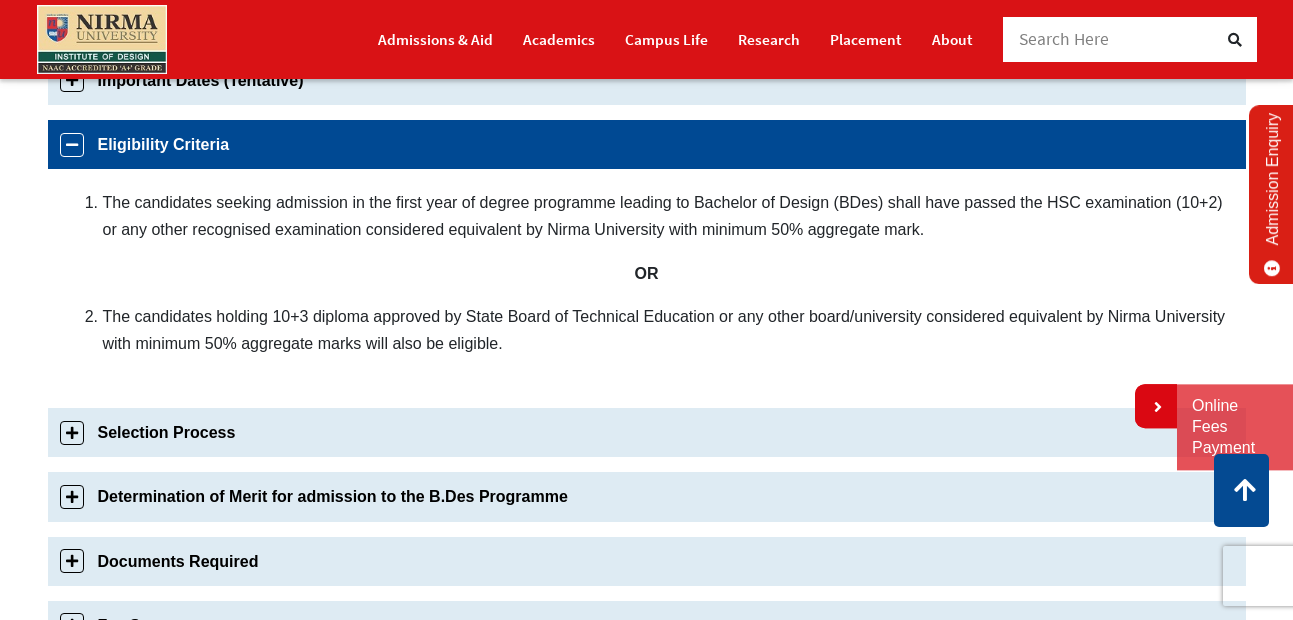 click on "Selection Process" at bounding box center (647, 432) 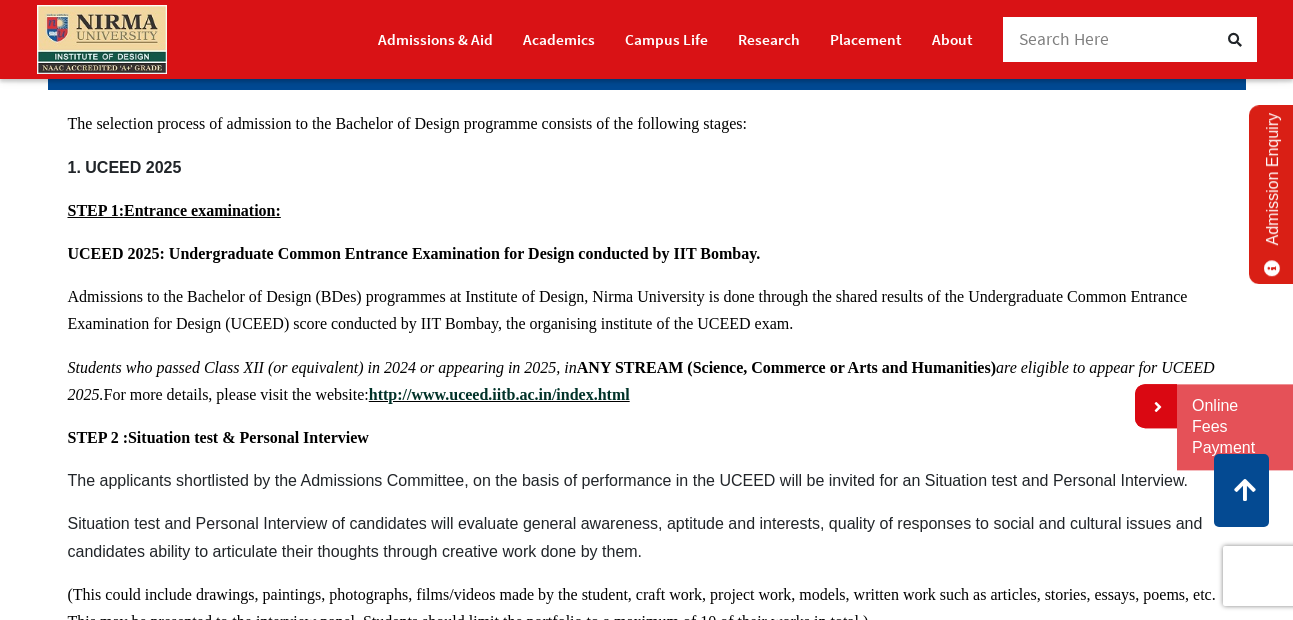scroll, scrollTop: 951, scrollLeft: 0, axis: vertical 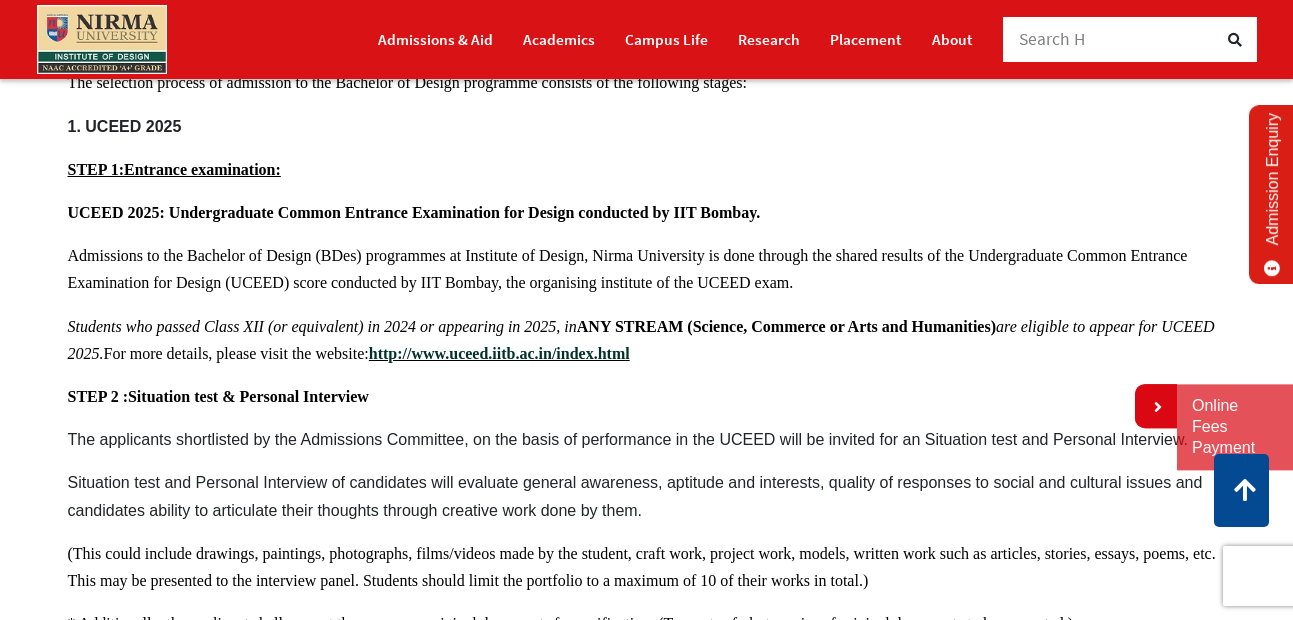drag, startPoint x: 70, startPoint y: 172, endPoint x: 303, endPoint y: 175, distance: 233.01932 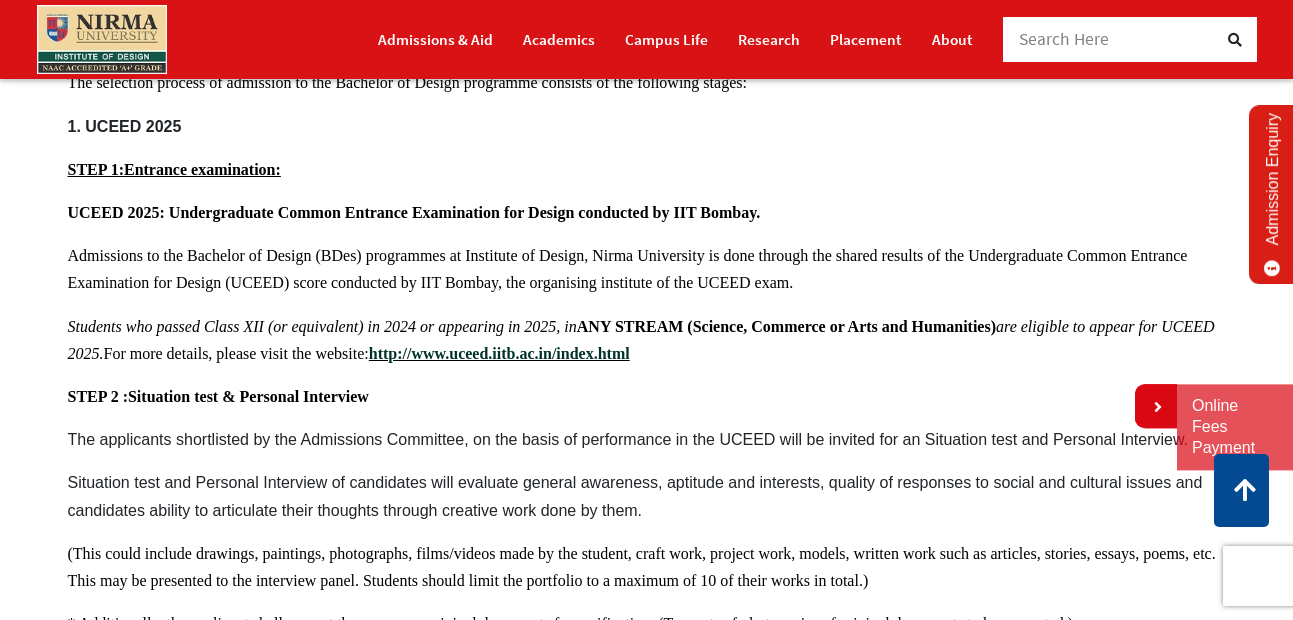 drag, startPoint x: 286, startPoint y: 174, endPoint x: 127, endPoint y: 178, distance: 159.05031 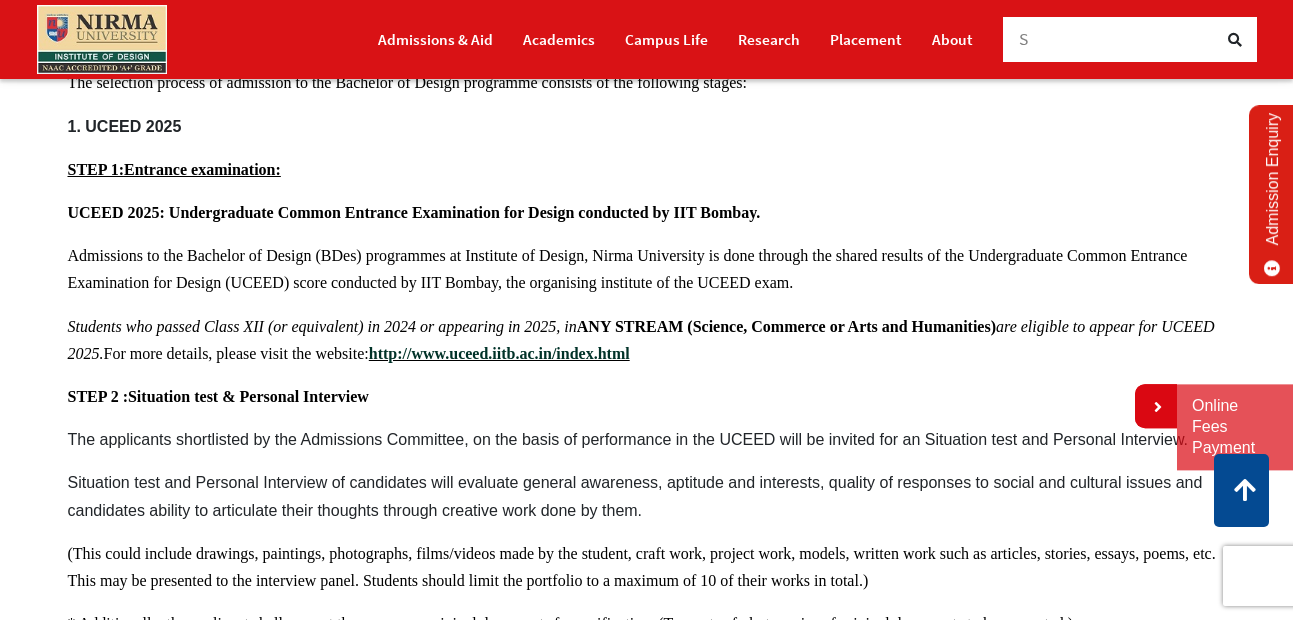 drag, startPoint x: 375, startPoint y: 398, endPoint x: 119, endPoint y: 414, distance: 256.4995 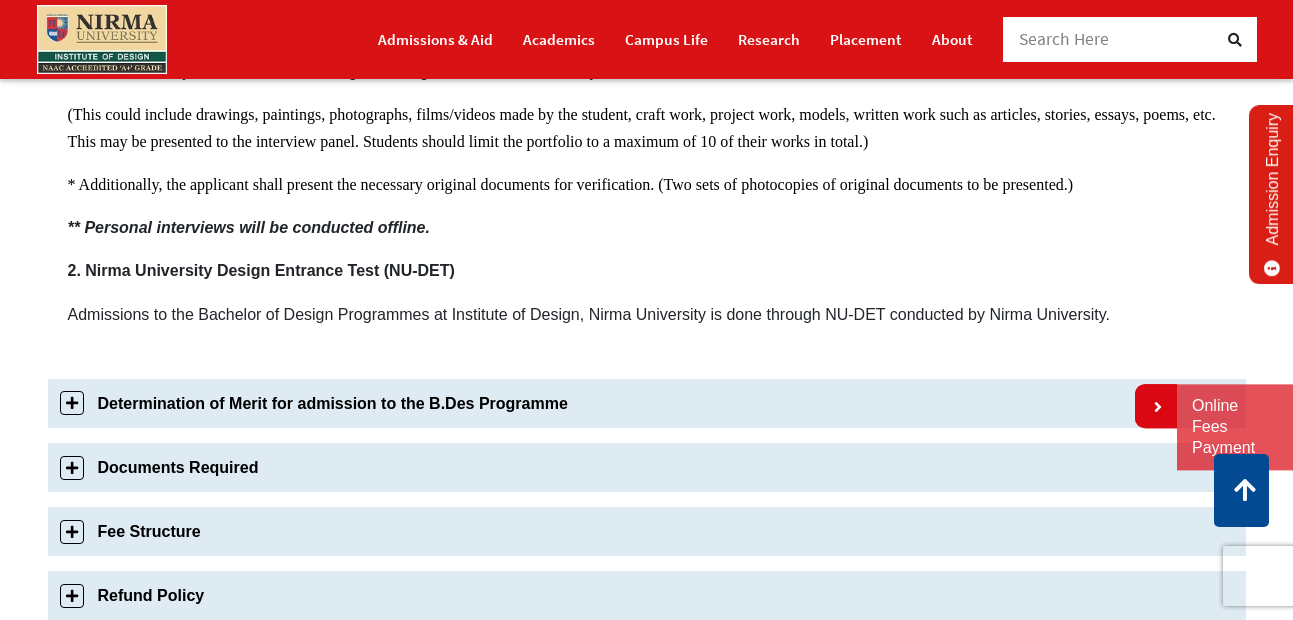 scroll, scrollTop: 1431, scrollLeft: 0, axis: vertical 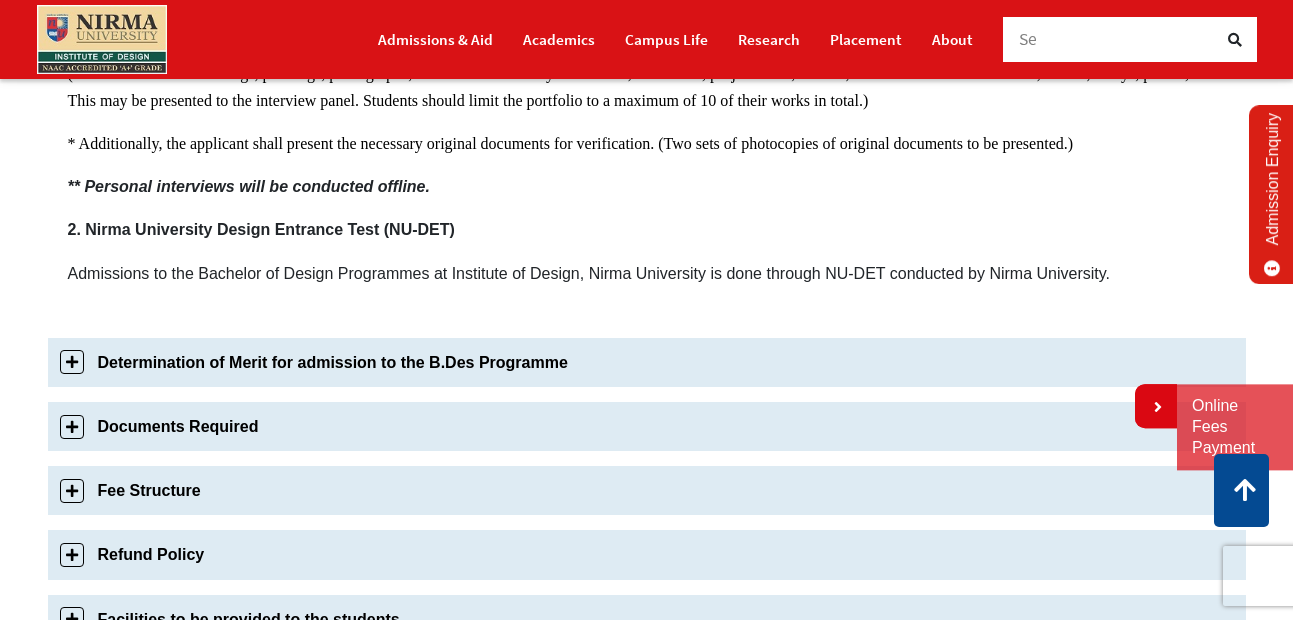 click on "Documents Required" at bounding box center [647, 426] 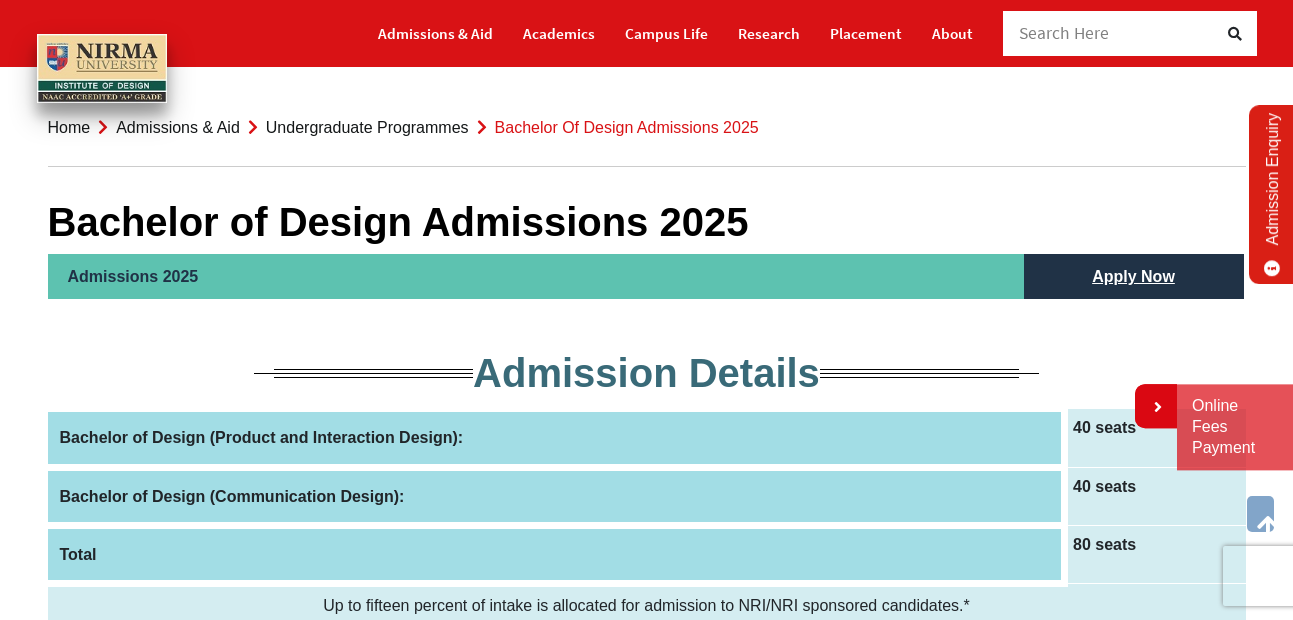scroll, scrollTop: 0, scrollLeft: 0, axis: both 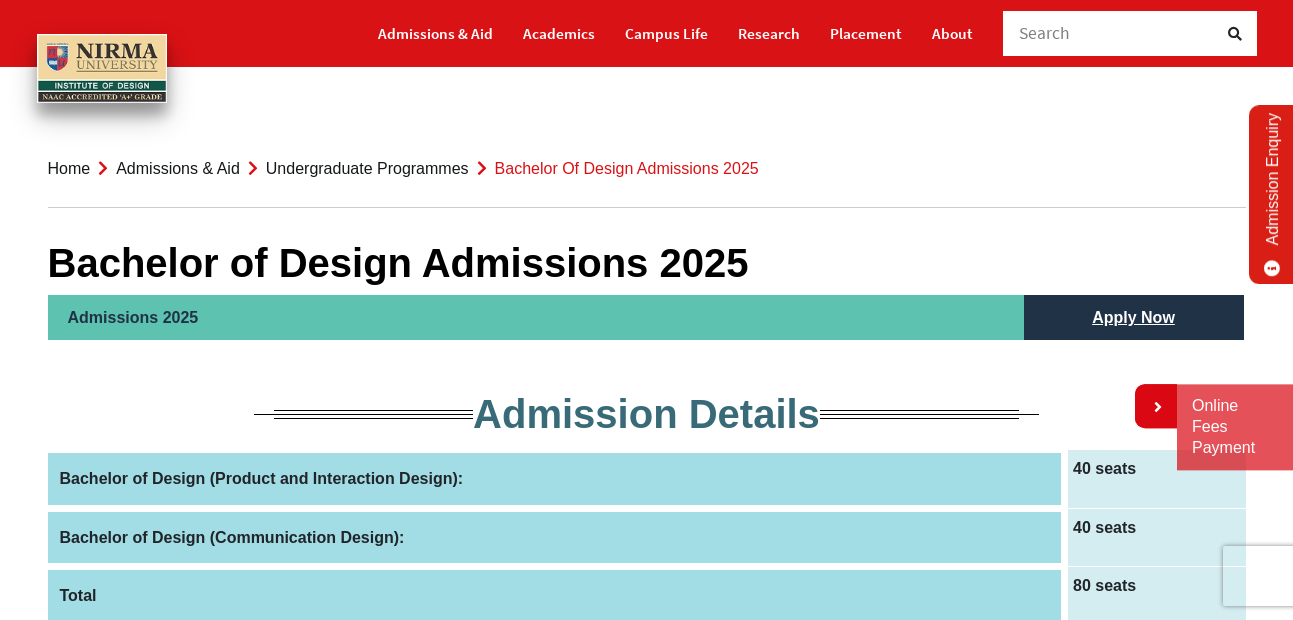 click on "Undergraduate Programmes" at bounding box center [367, 168] 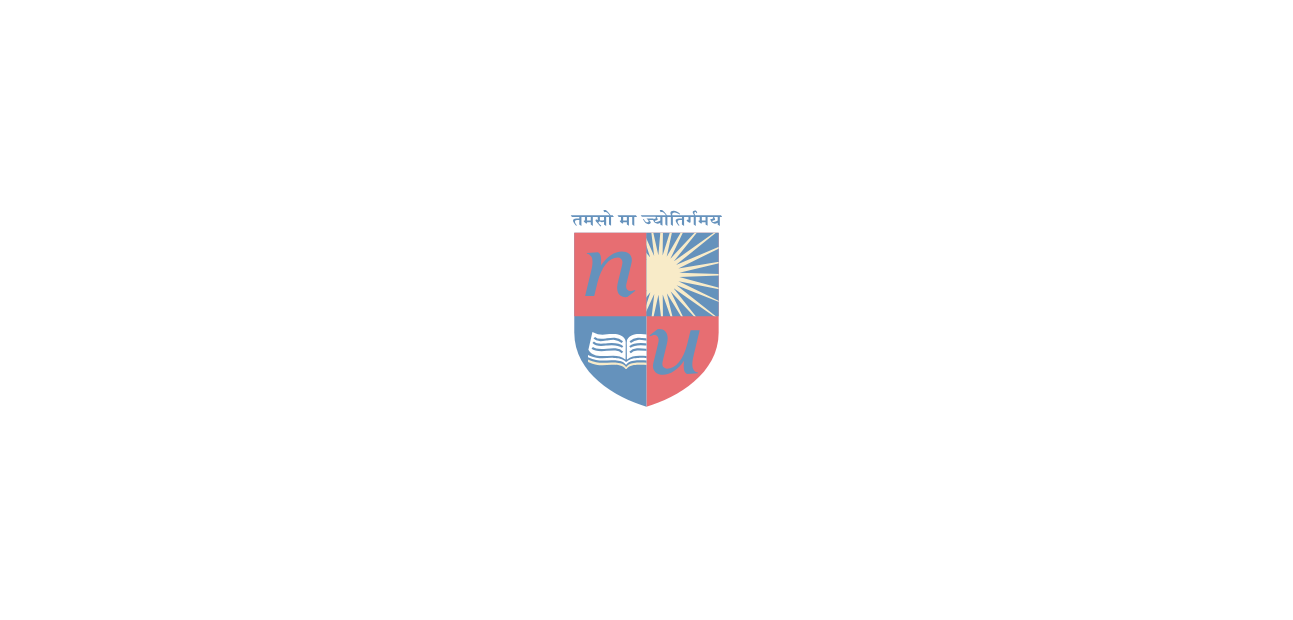 scroll, scrollTop: 0, scrollLeft: 0, axis: both 